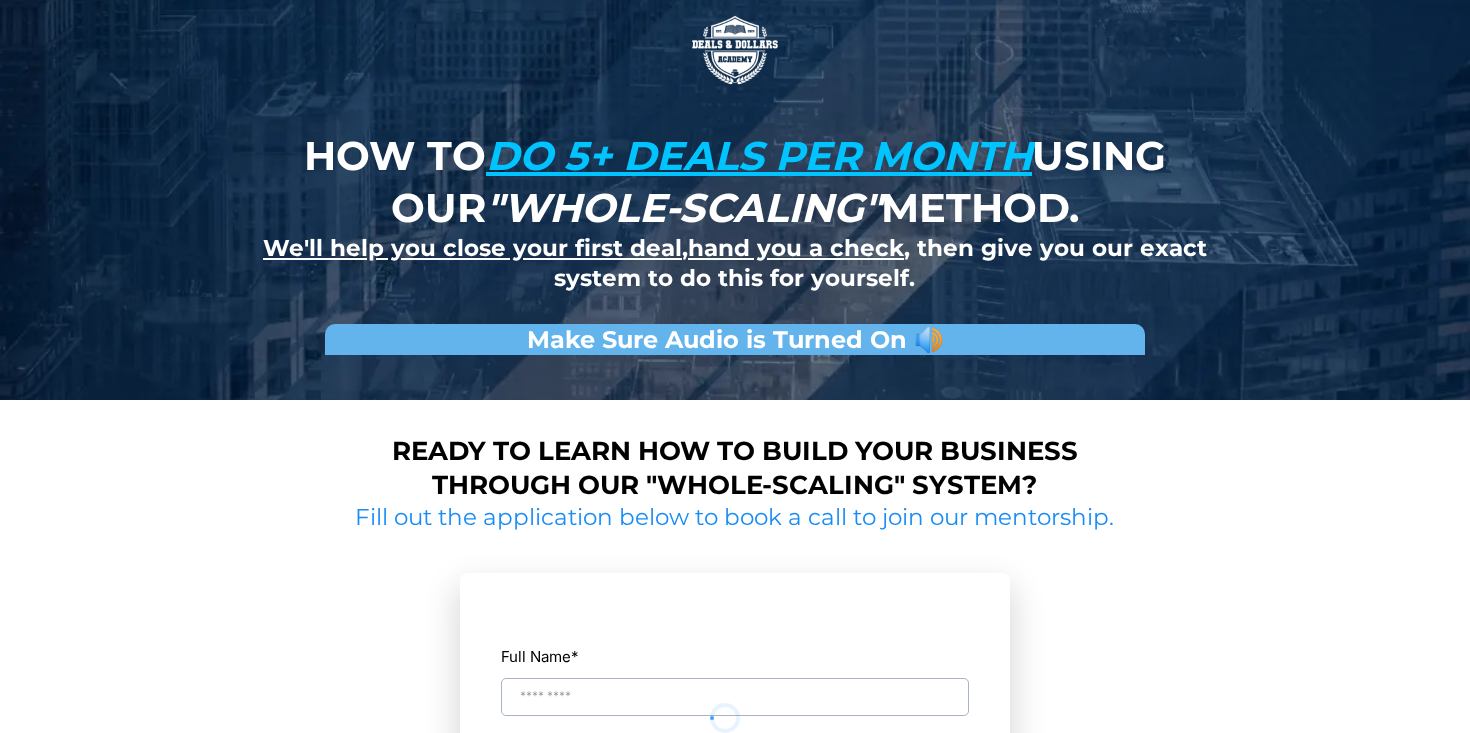 scroll, scrollTop: 0, scrollLeft: 0, axis: both 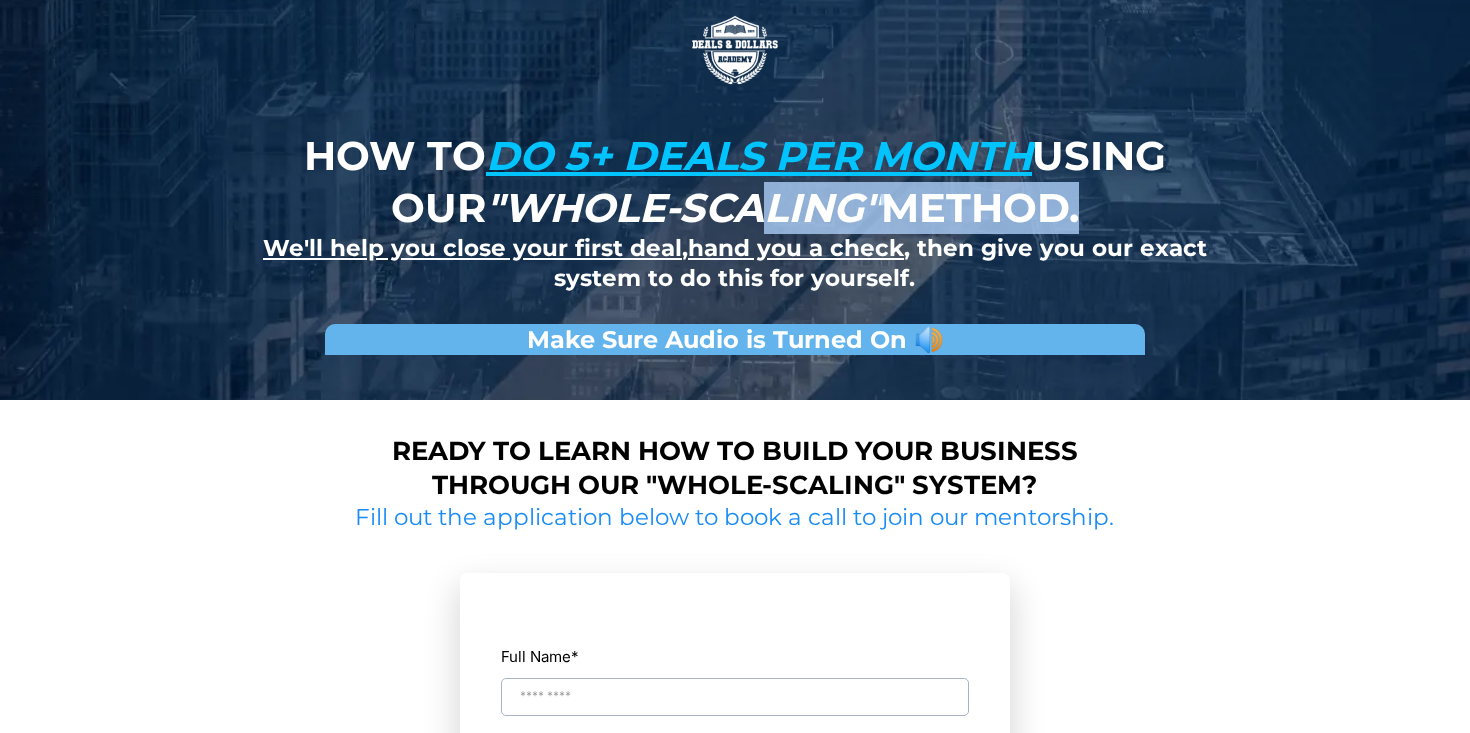 drag, startPoint x: 279, startPoint y: 239, endPoint x: 821, endPoint y: 232, distance: 542.0452 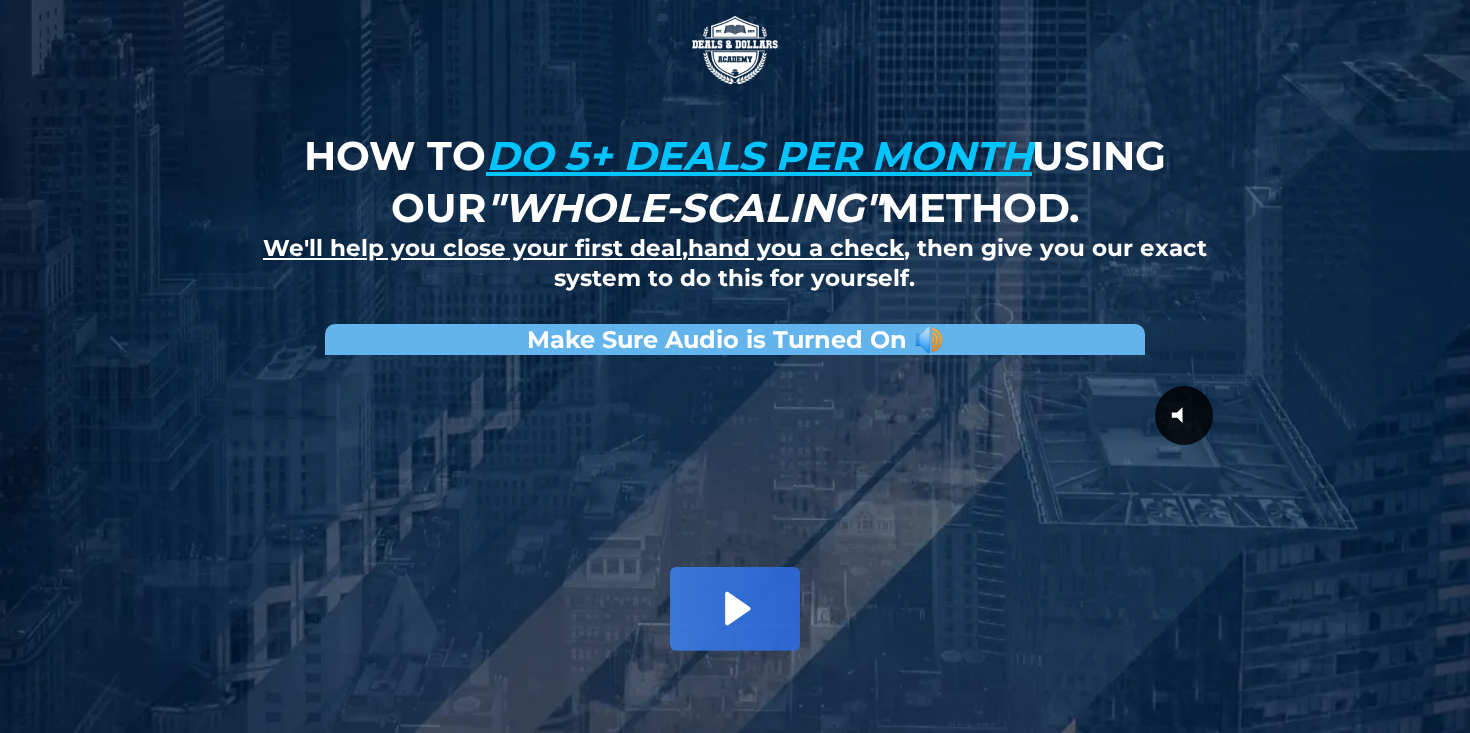 click on "hand you a check" at bounding box center [796, 248] 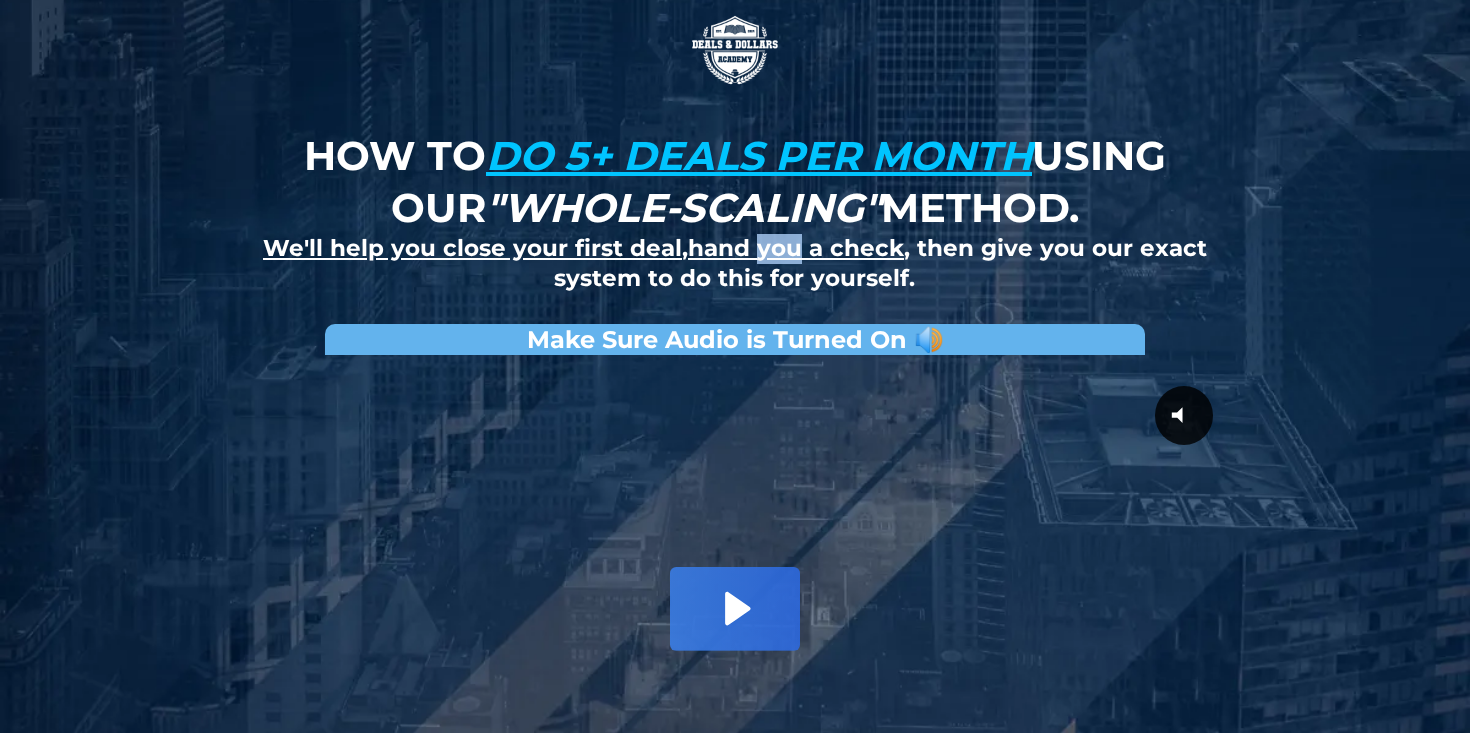 click on "hand you a check" at bounding box center [796, 248] 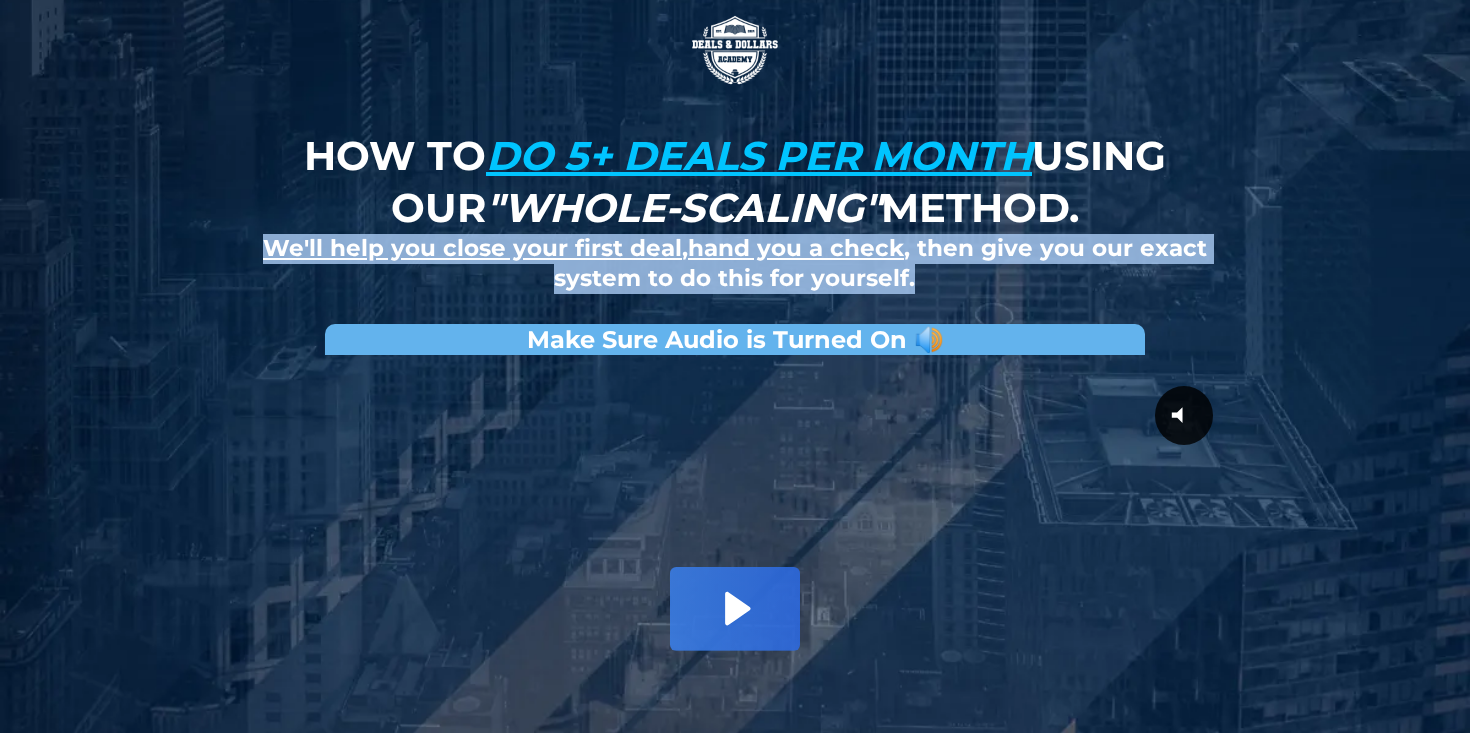 click on "hand you a check" at bounding box center (796, 248) 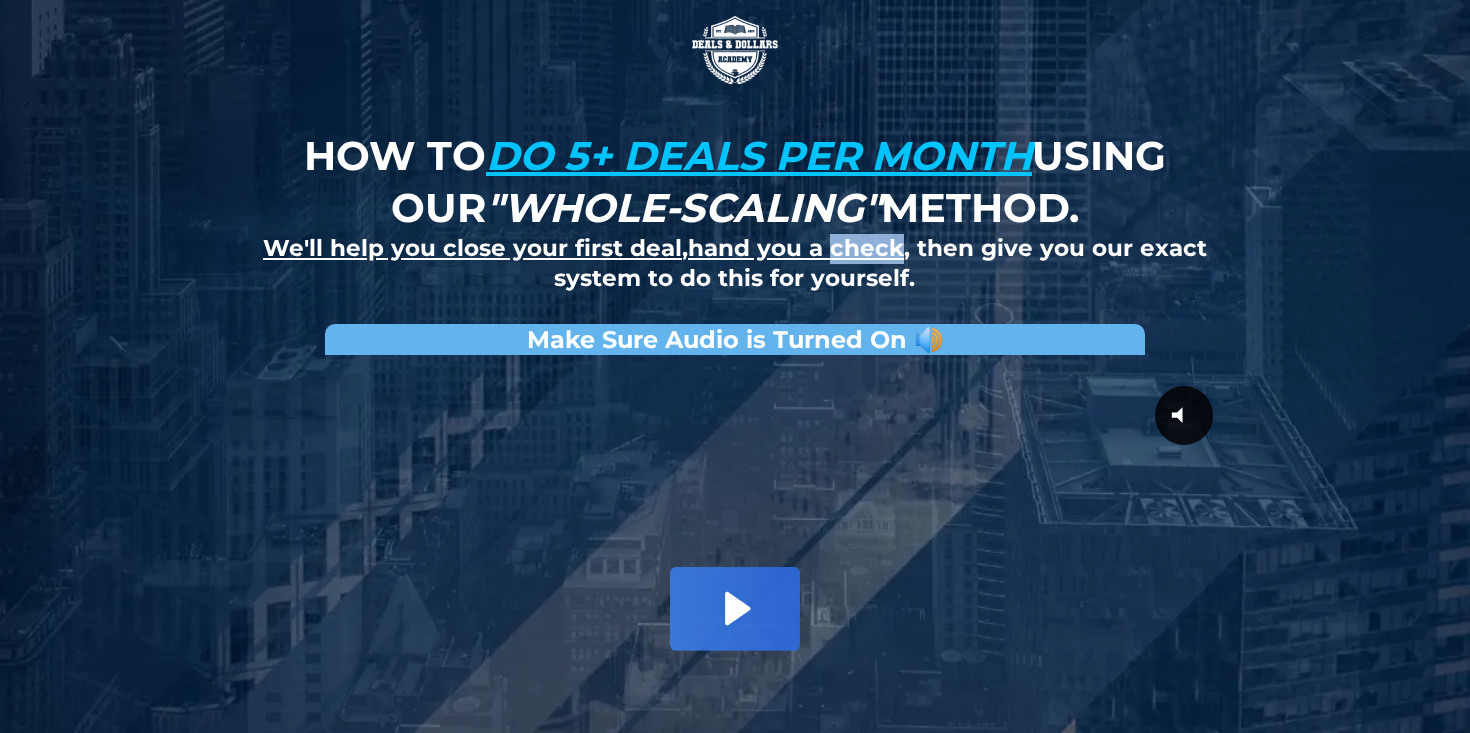 click on "hand you a check" at bounding box center [796, 248] 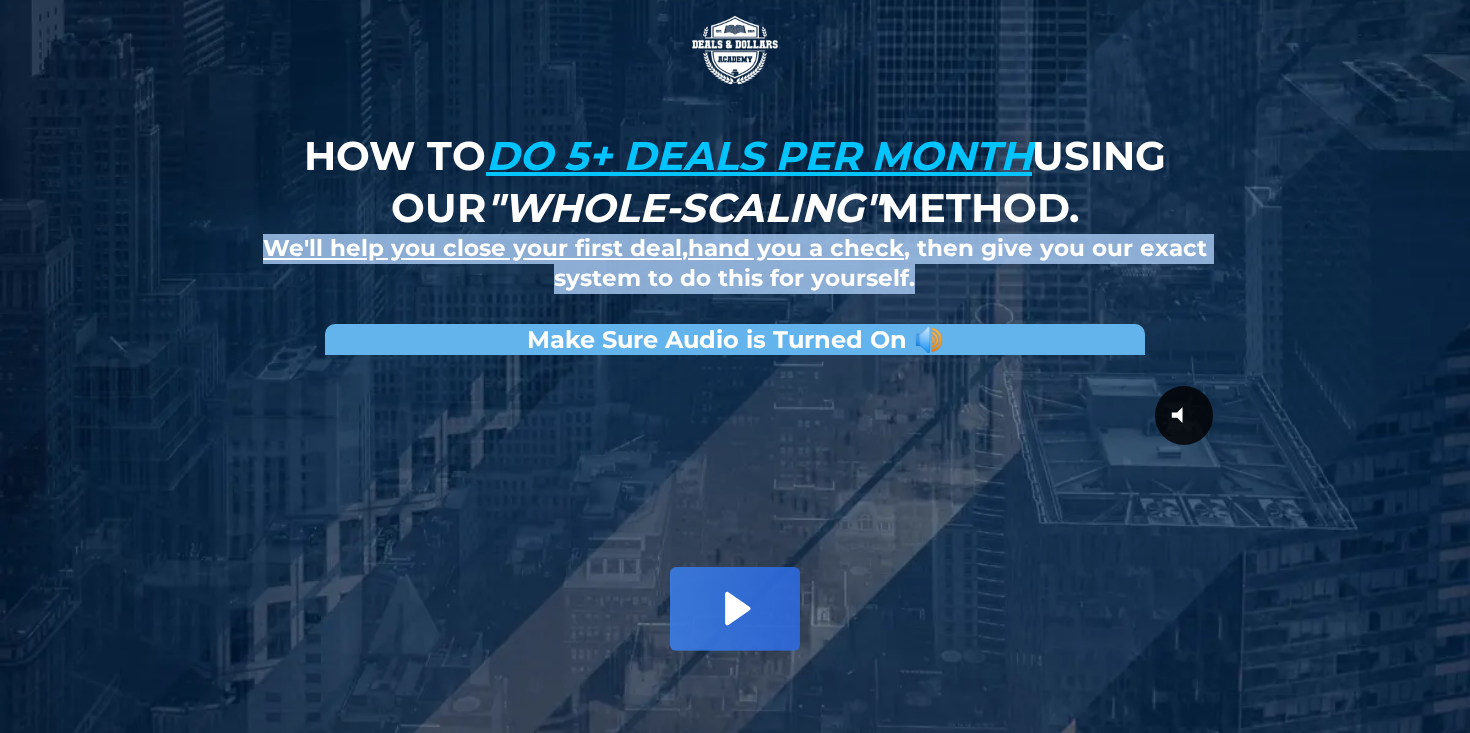 click on "hand you a check" at bounding box center [796, 248] 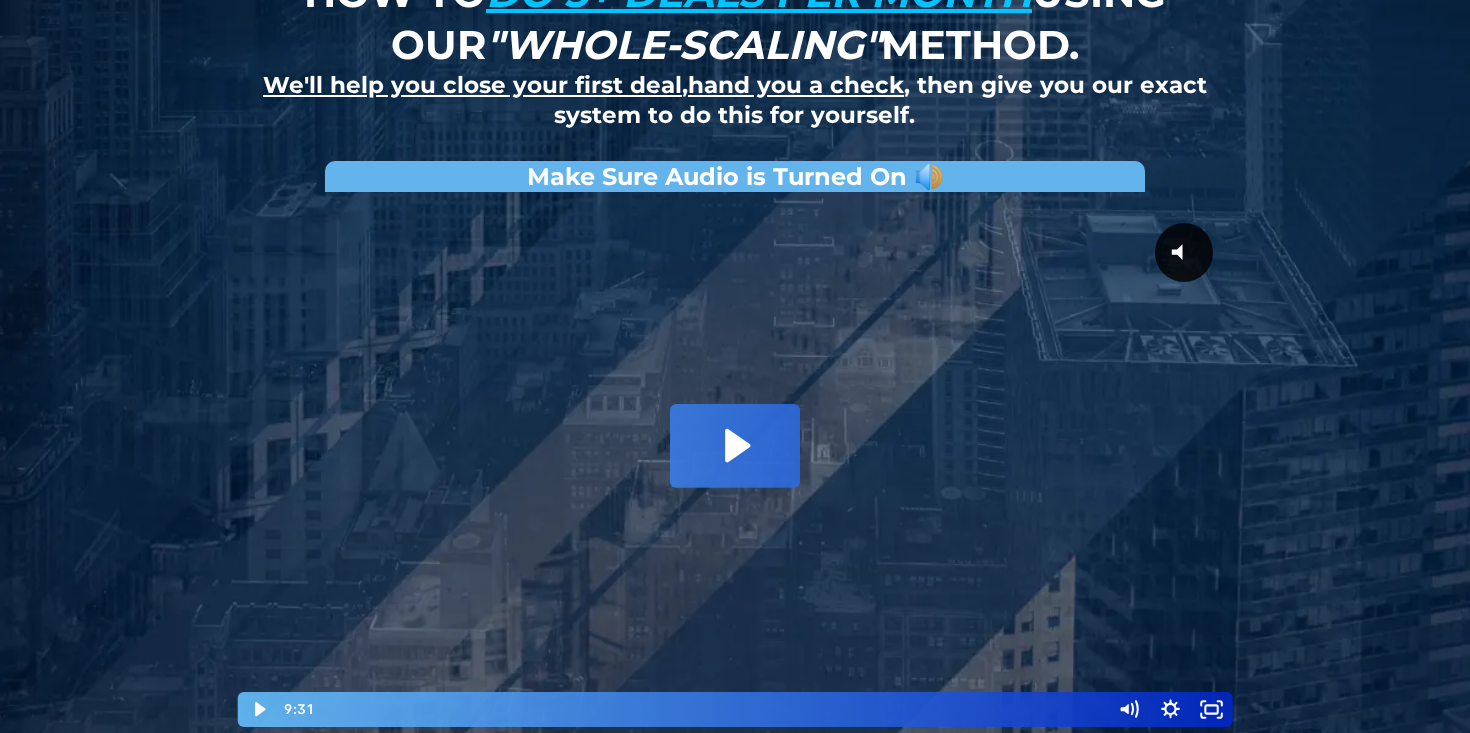 scroll, scrollTop: 165, scrollLeft: 0, axis: vertical 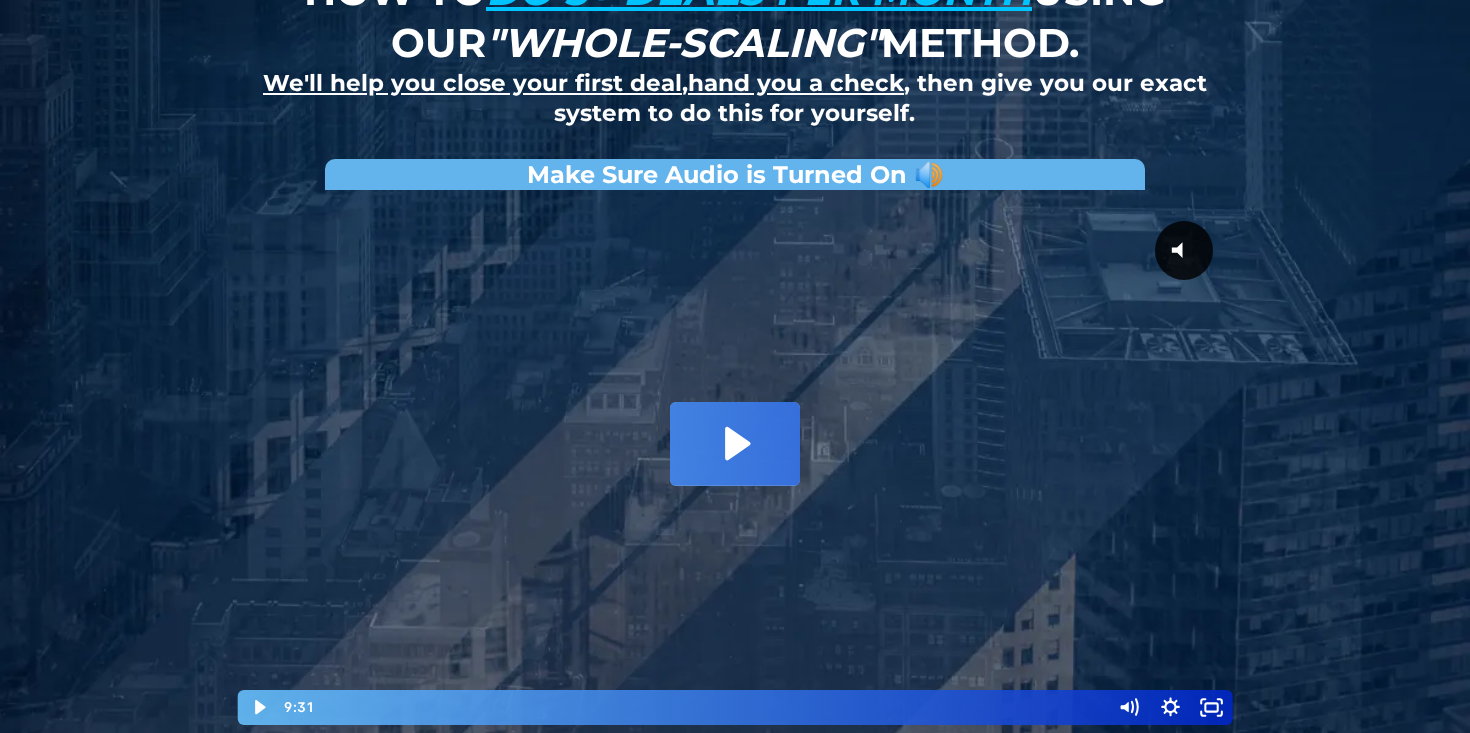click 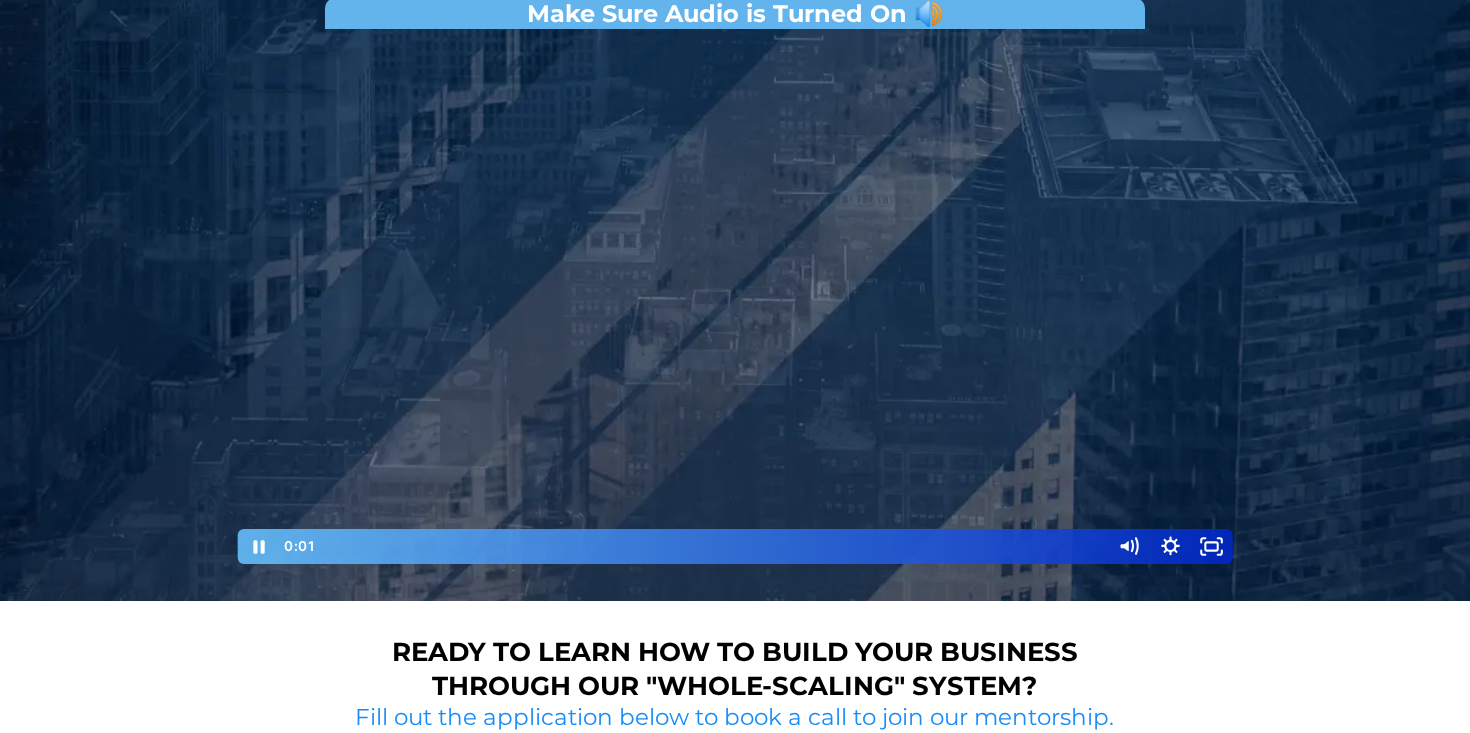 scroll, scrollTop: 327, scrollLeft: 0, axis: vertical 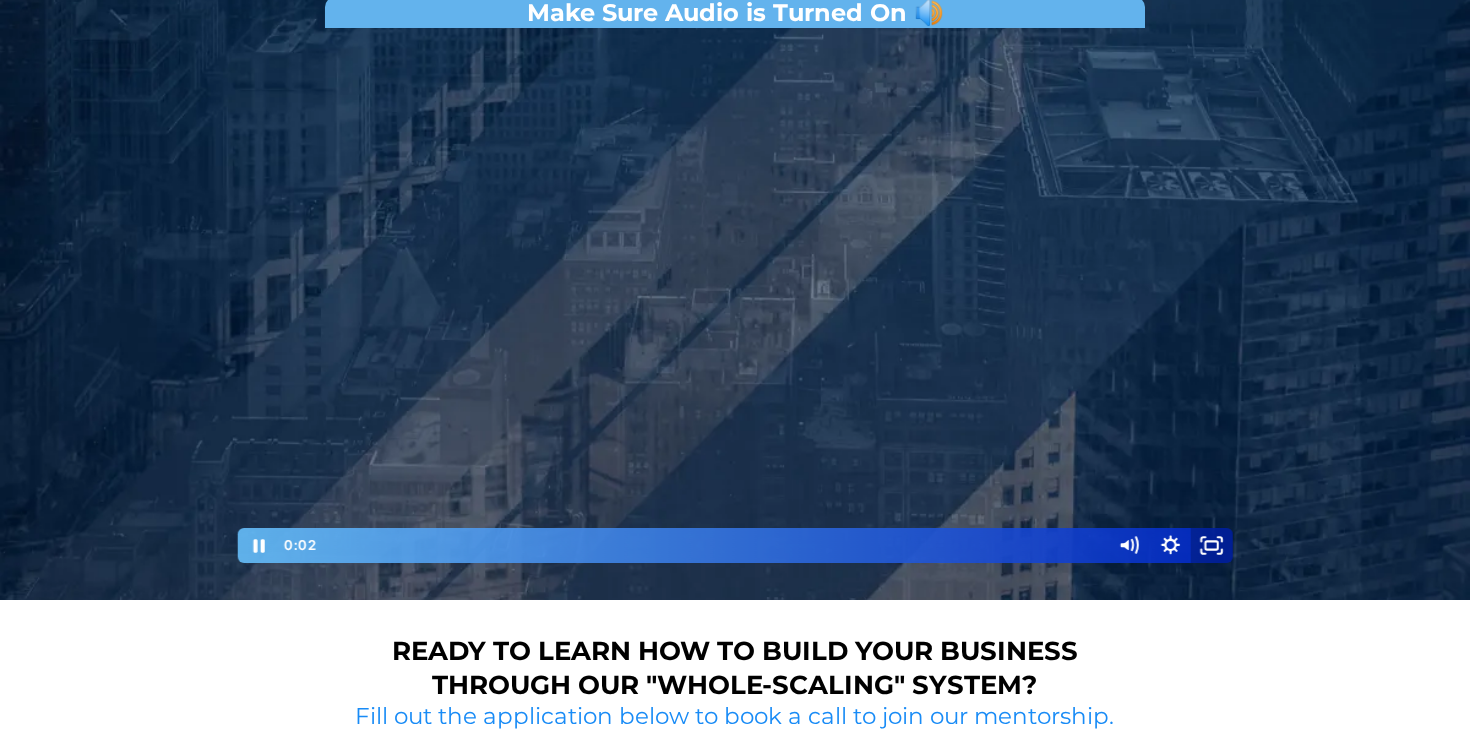 click 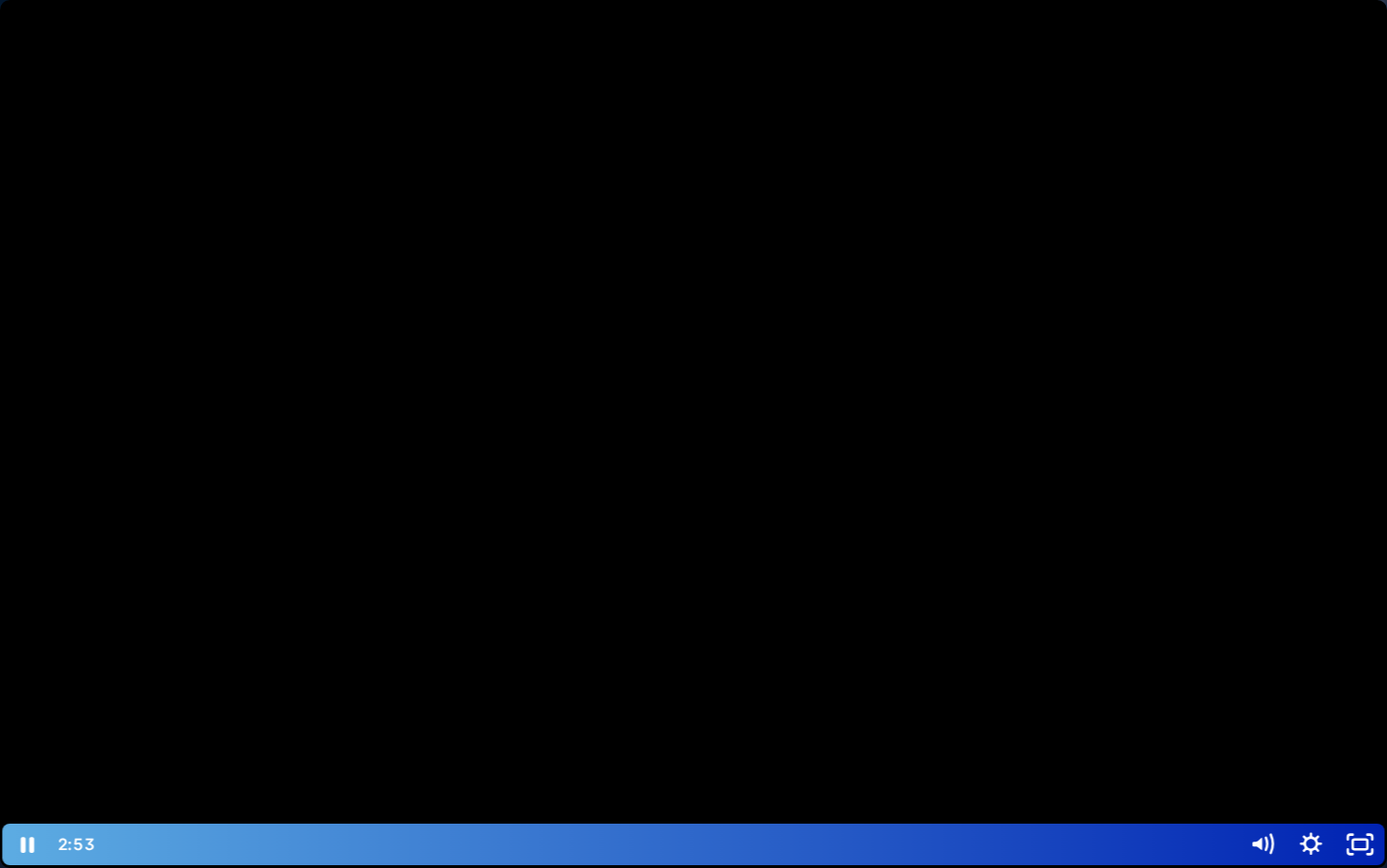 click at bounding box center (694, 434) 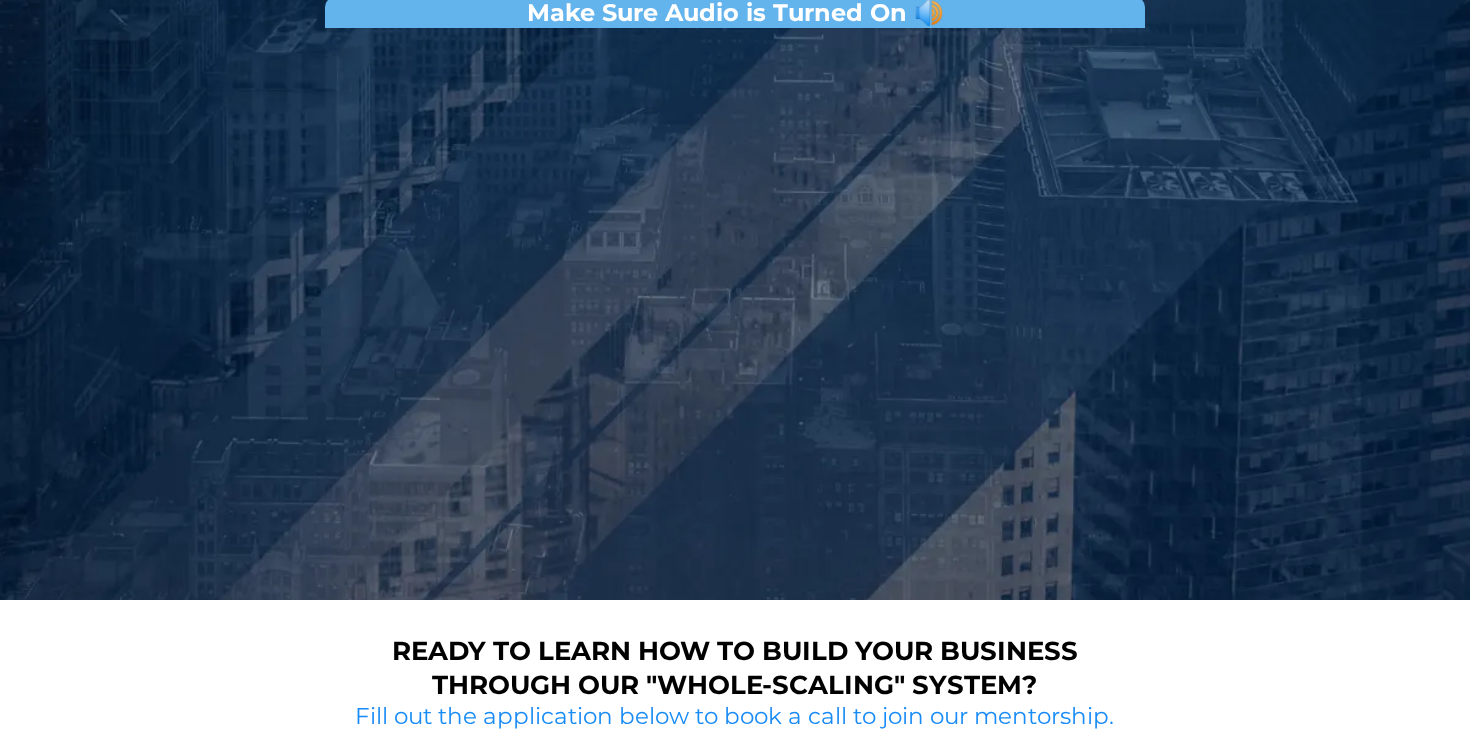 click at bounding box center [735, 301] 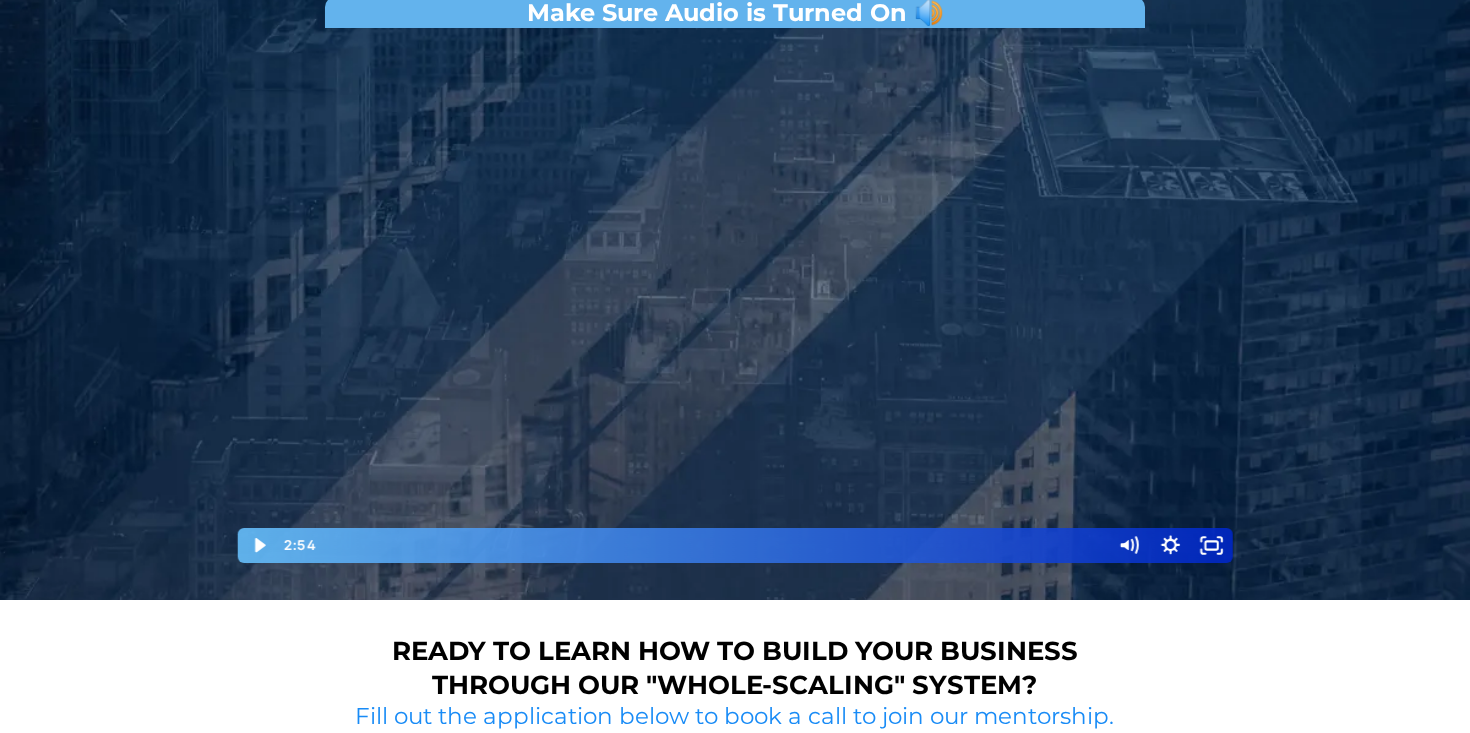 click at bounding box center [735, 301] 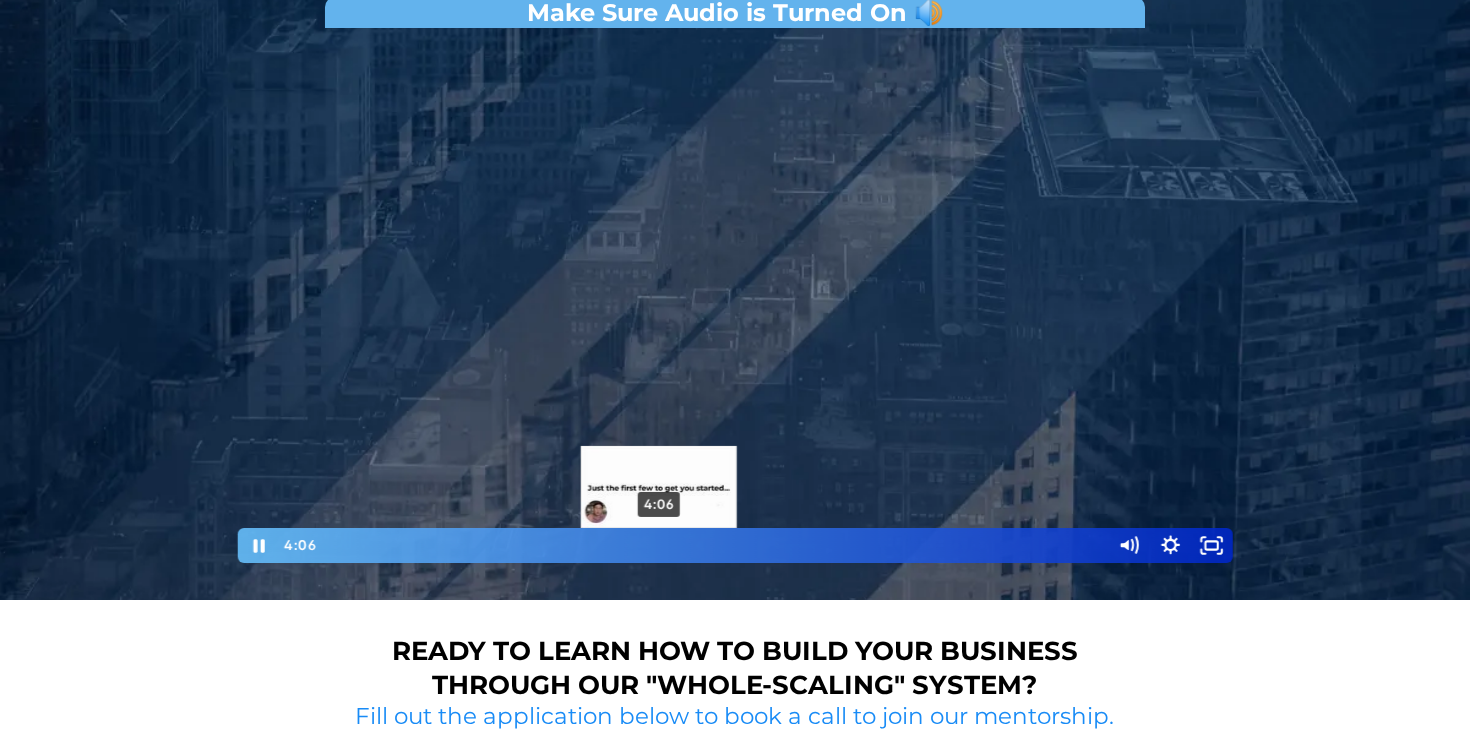 click on "4:06" at bounding box center (713, 545) 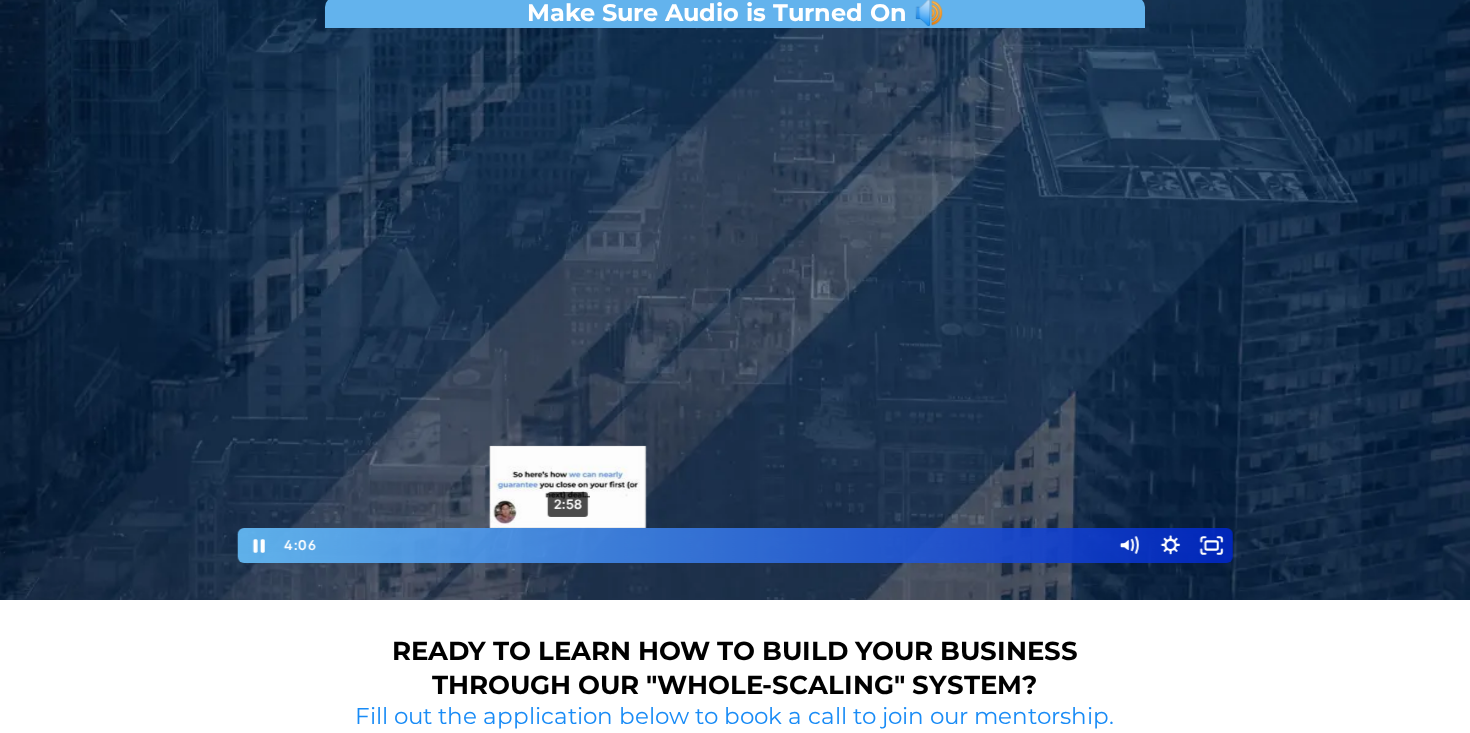 click on "2:58" at bounding box center [713, 545] 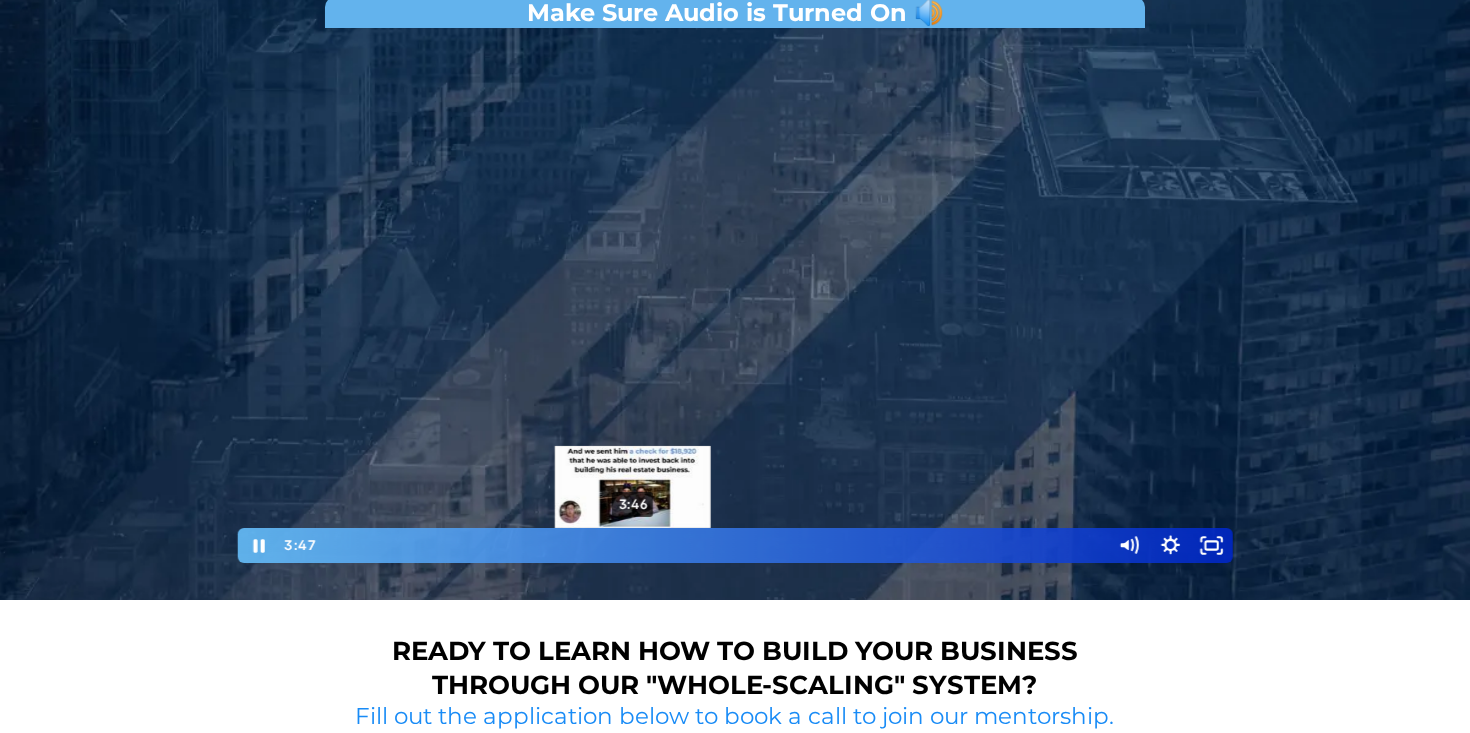 click on "3:46" at bounding box center (713, 545) 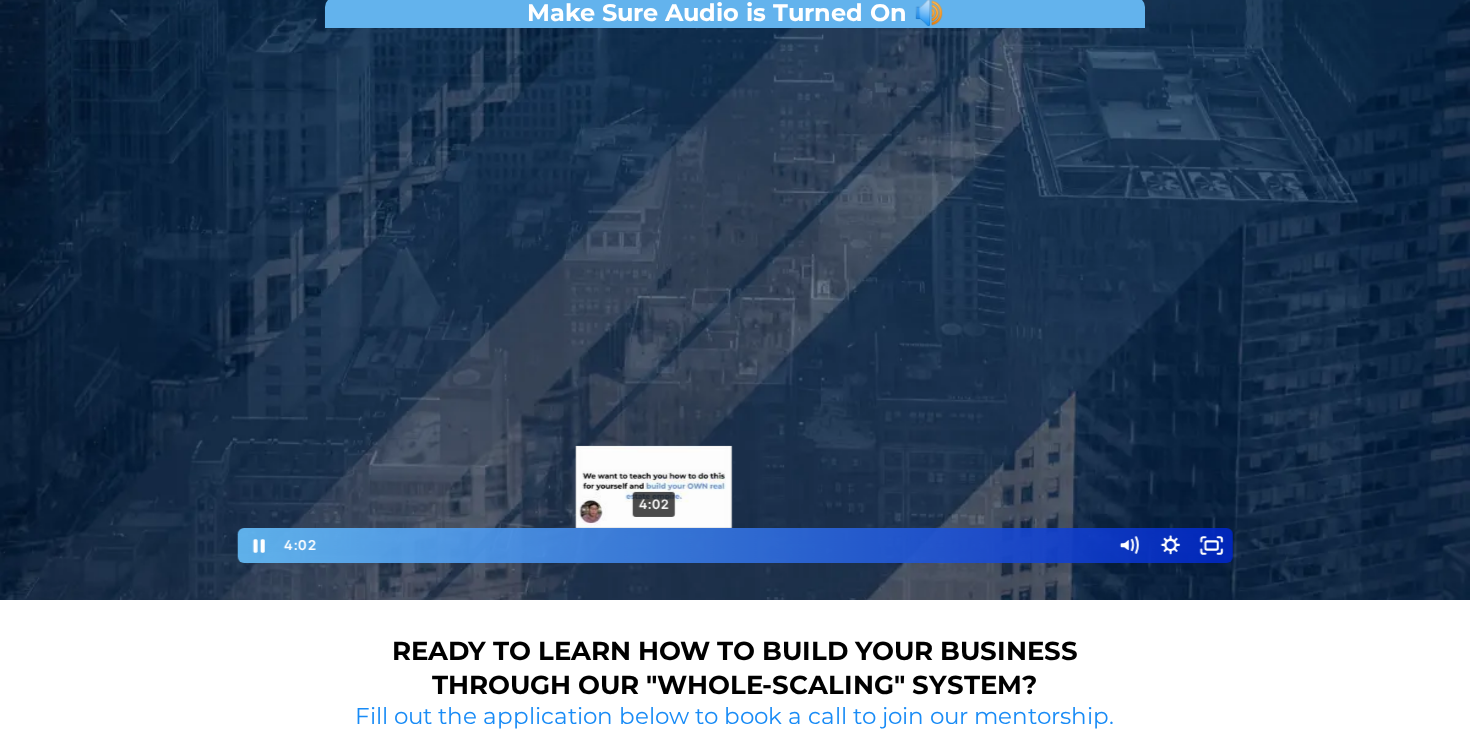 click on "4:02" at bounding box center [713, 545] 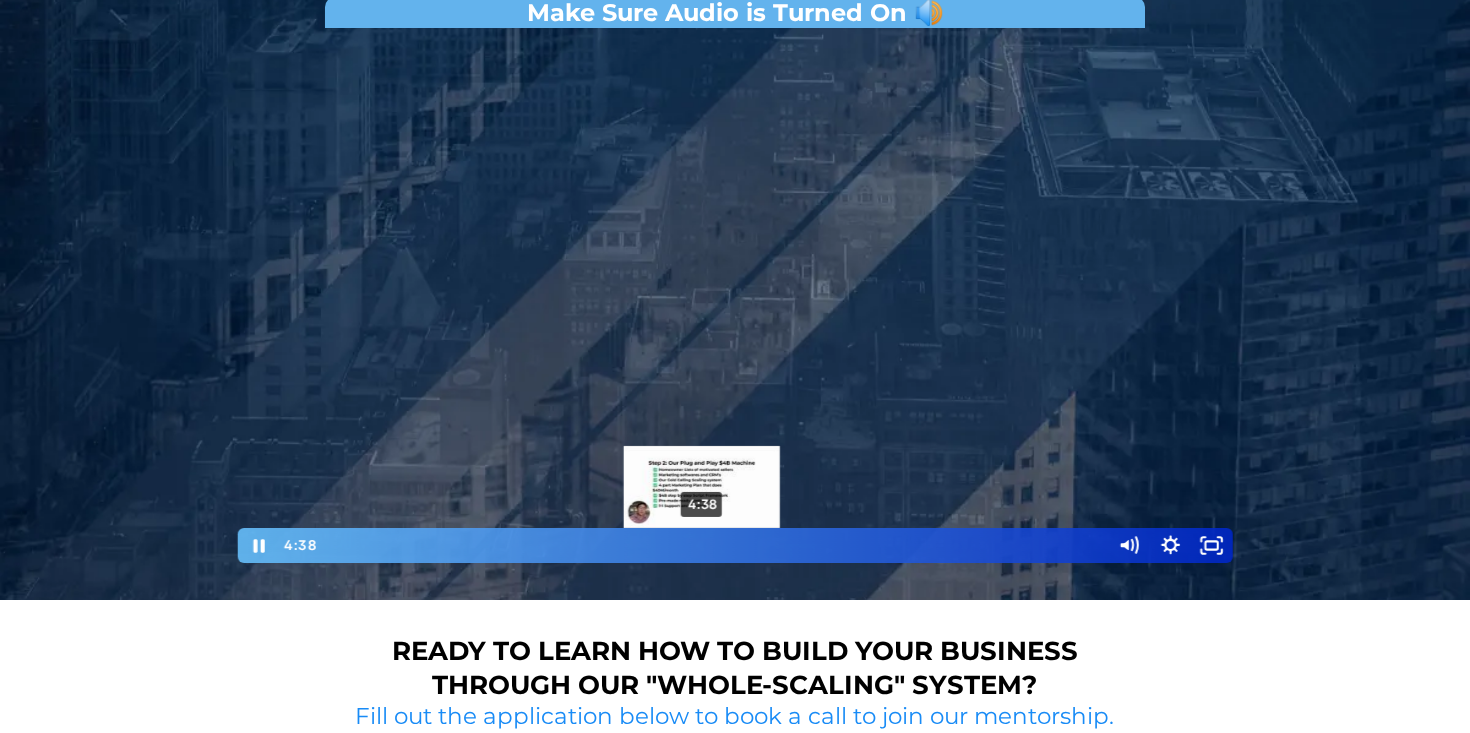 click on "4:38" at bounding box center [713, 545] 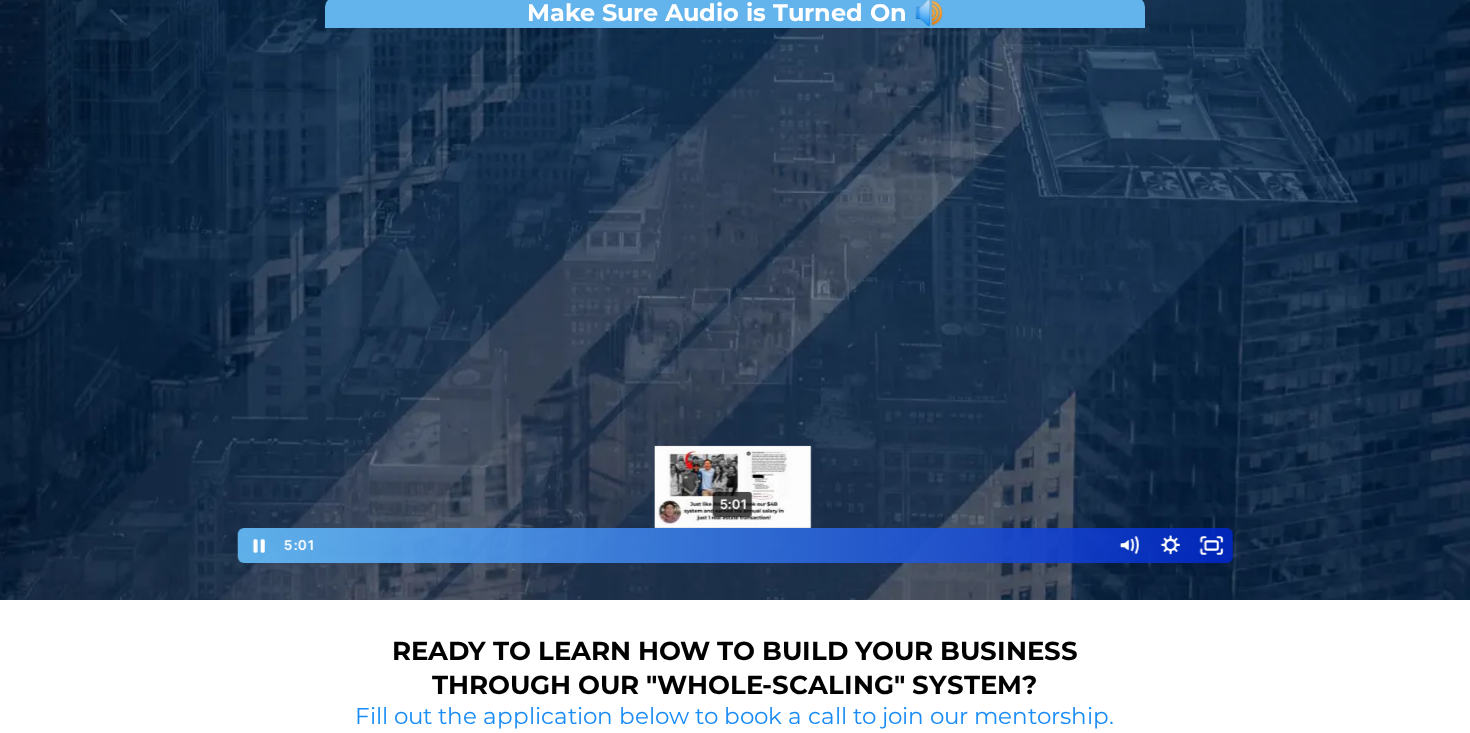 click on "5:01" at bounding box center [713, 545] 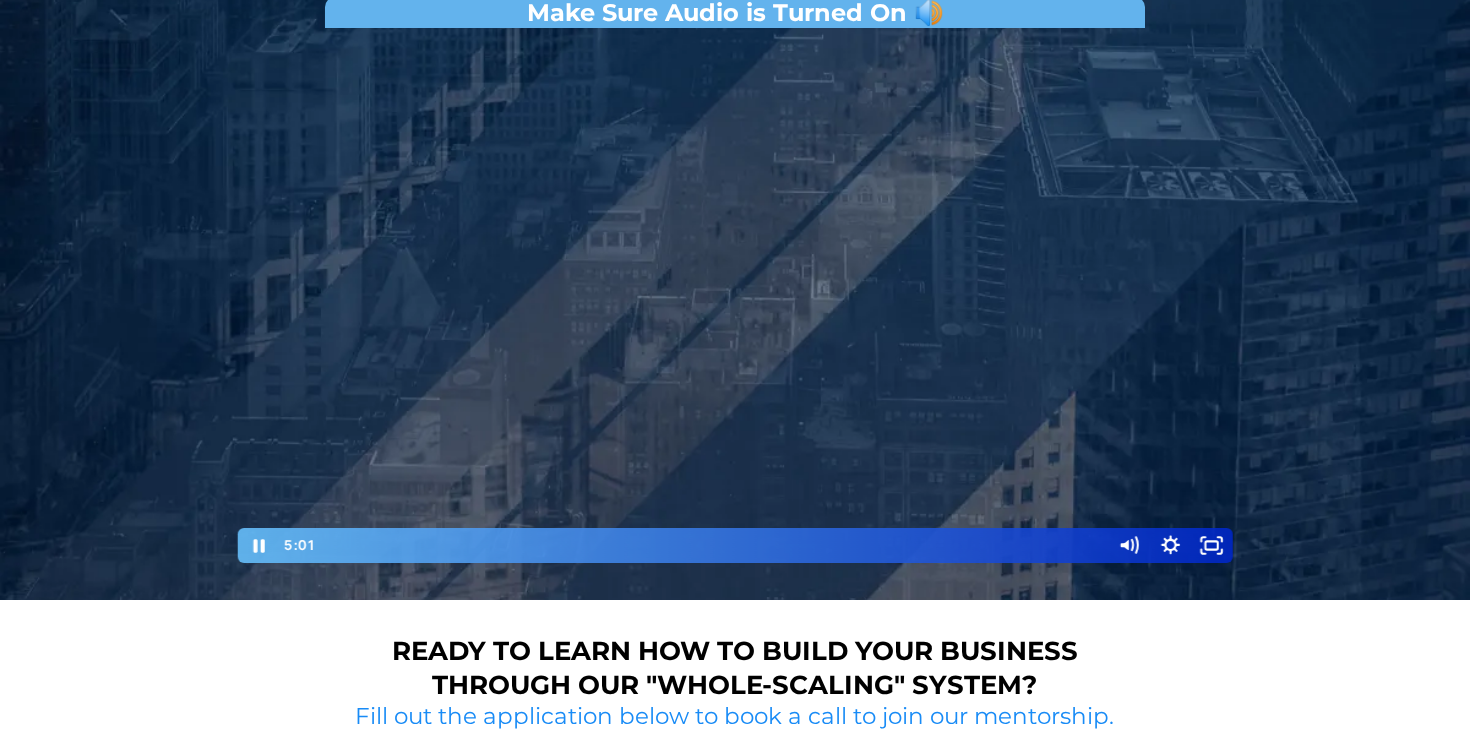 click at bounding box center (735, 301) 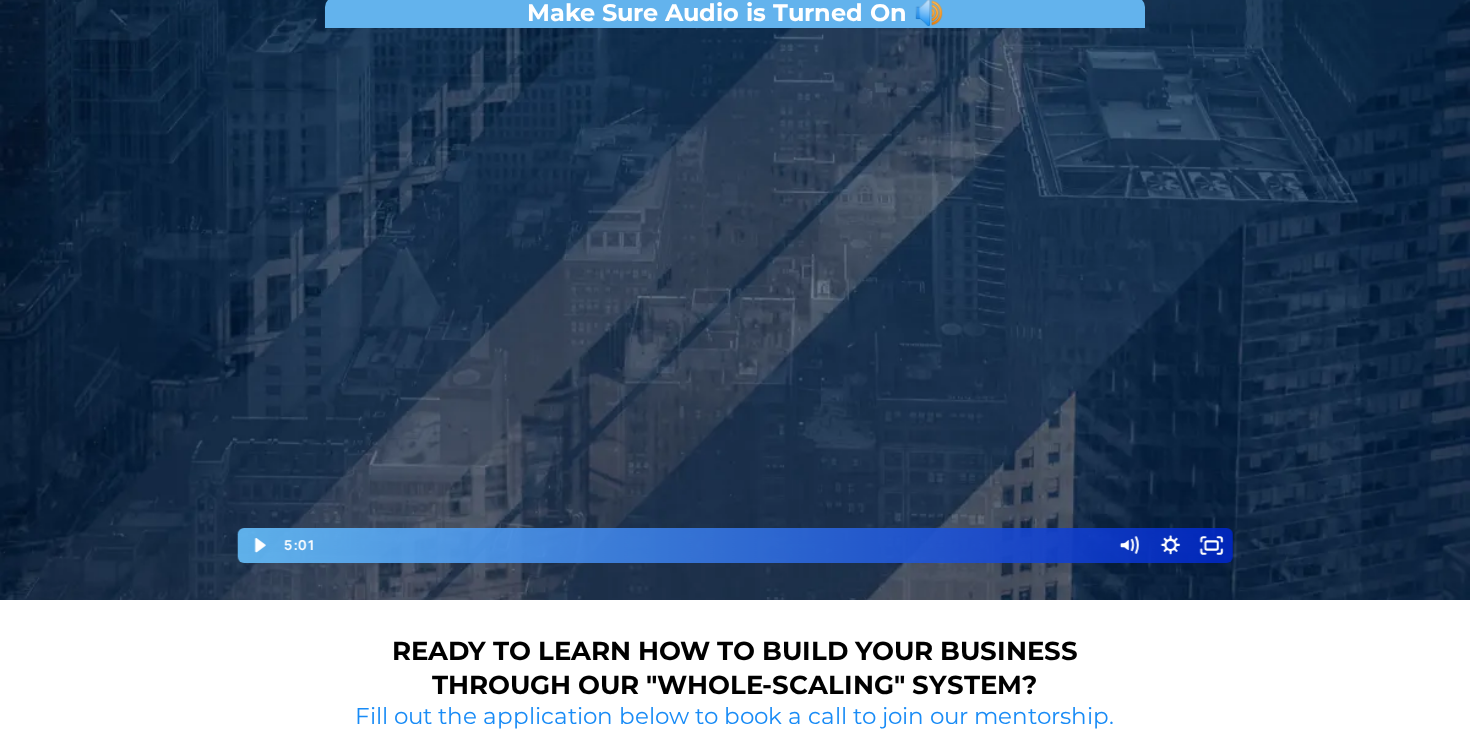 click at bounding box center (735, 301) 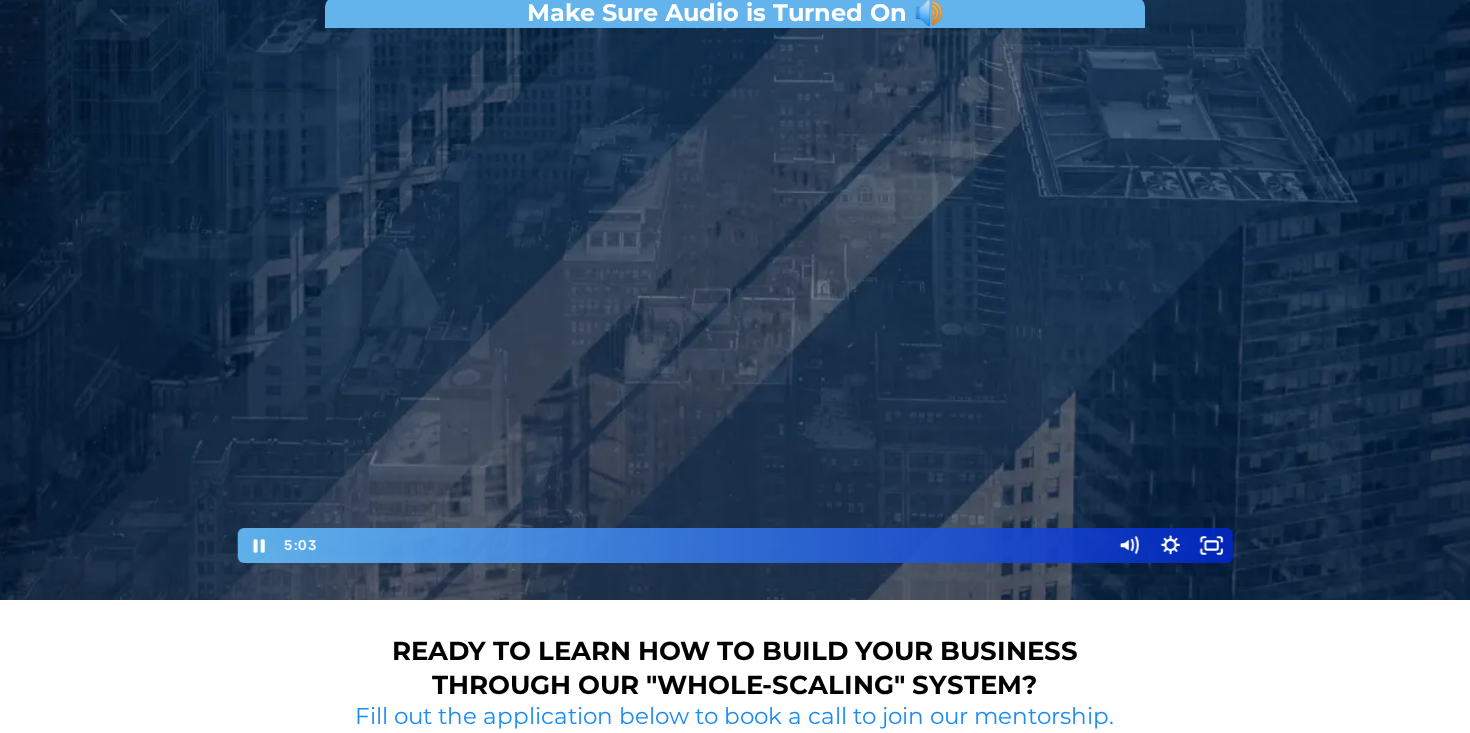 click at bounding box center (735, 301) 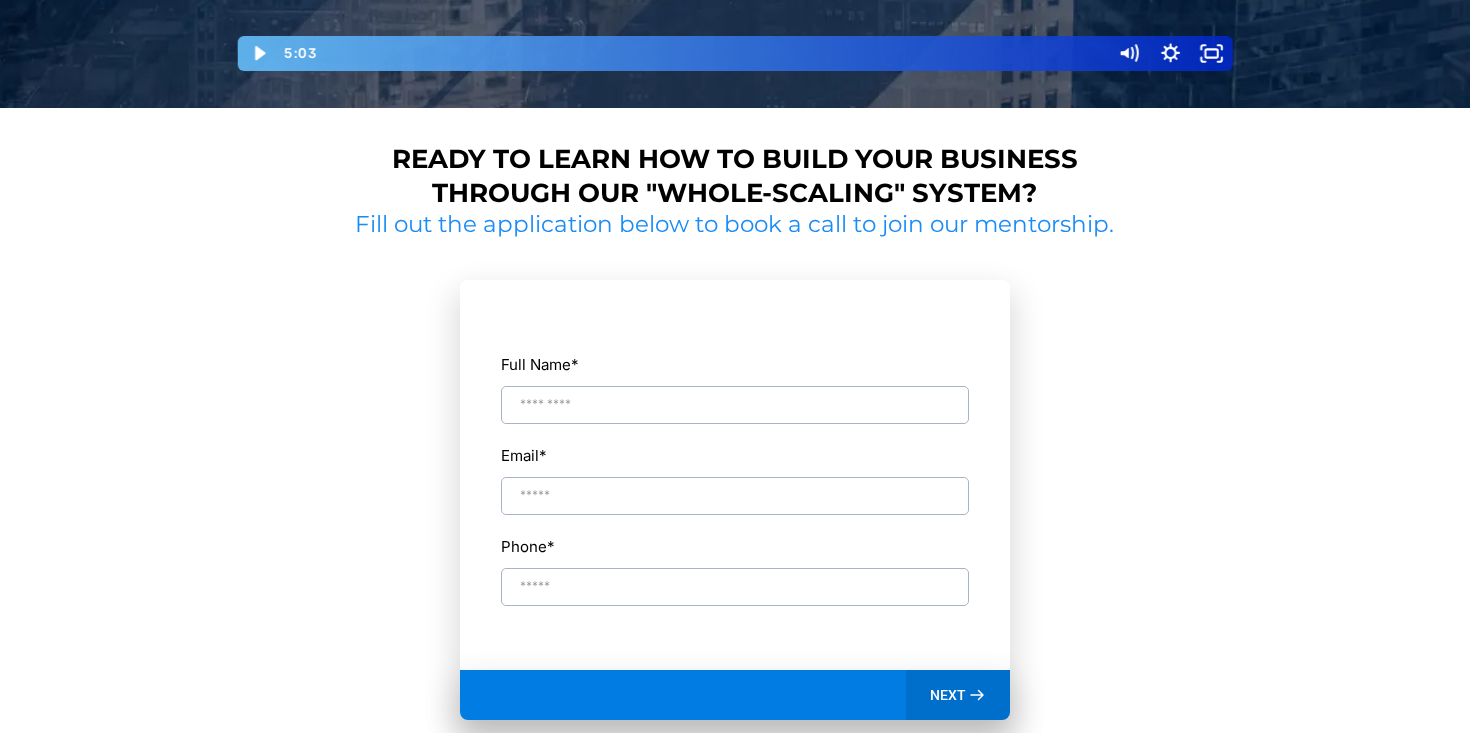 scroll, scrollTop: 828, scrollLeft: 0, axis: vertical 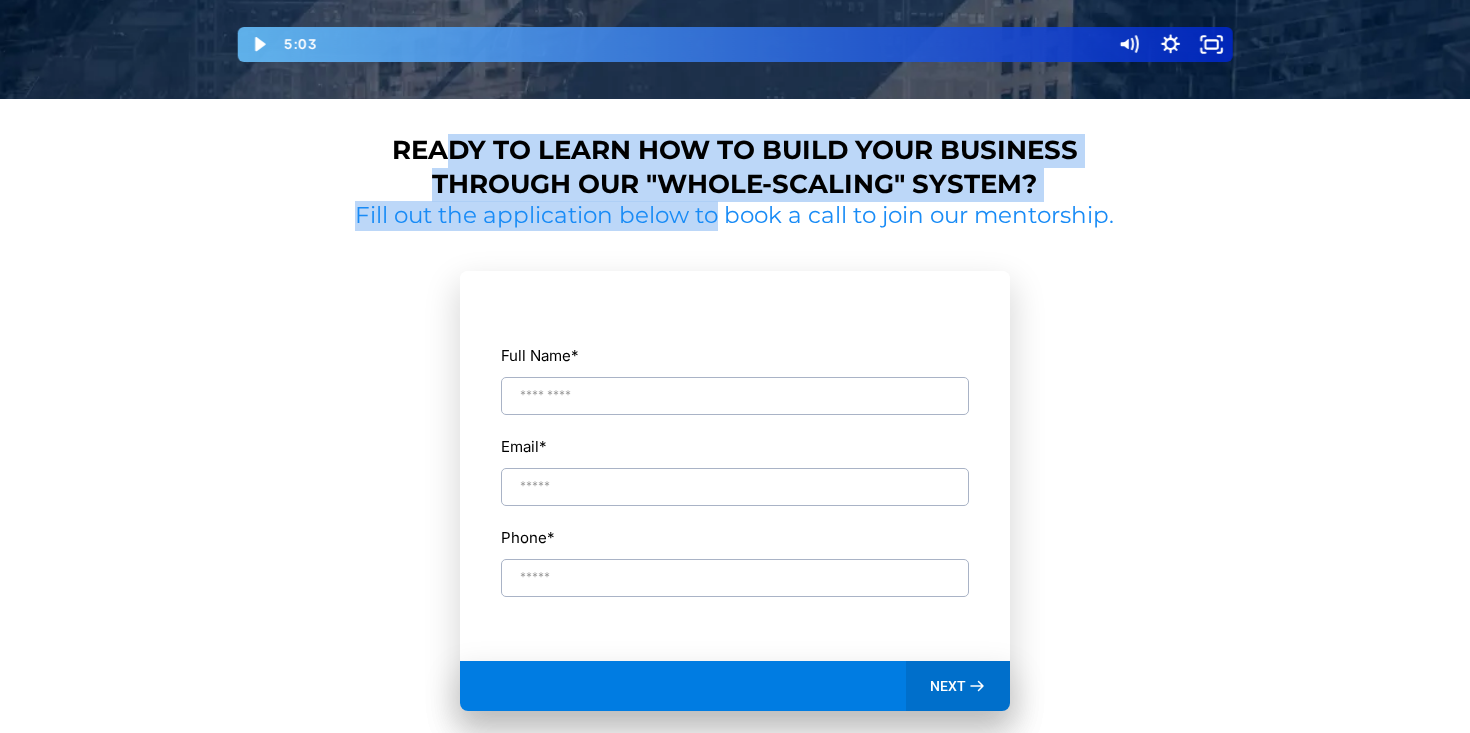 drag, startPoint x: 432, startPoint y: 141, endPoint x: 715, endPoint y: 206, distance: 290.36874 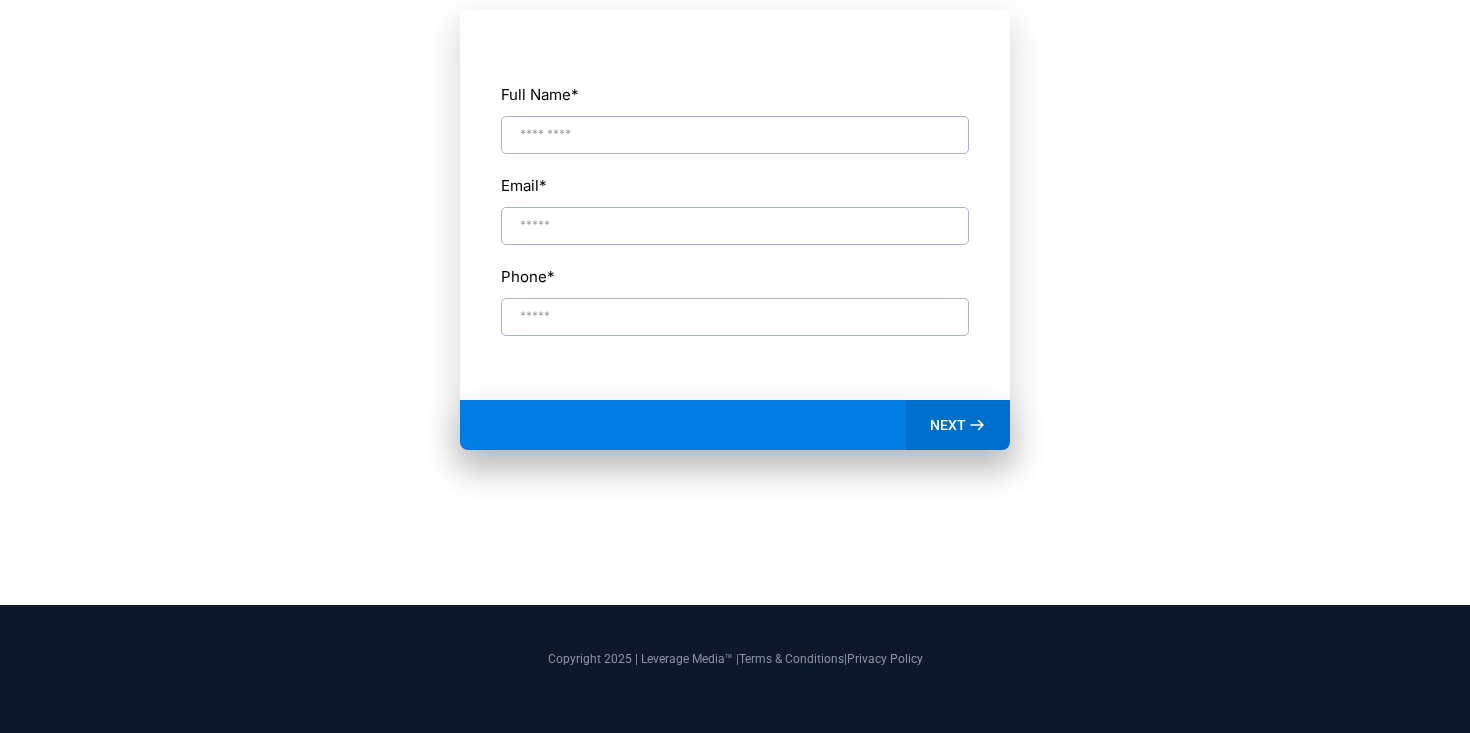 scroll, scrollTop: 0, scrollLeft: 0, axis: both 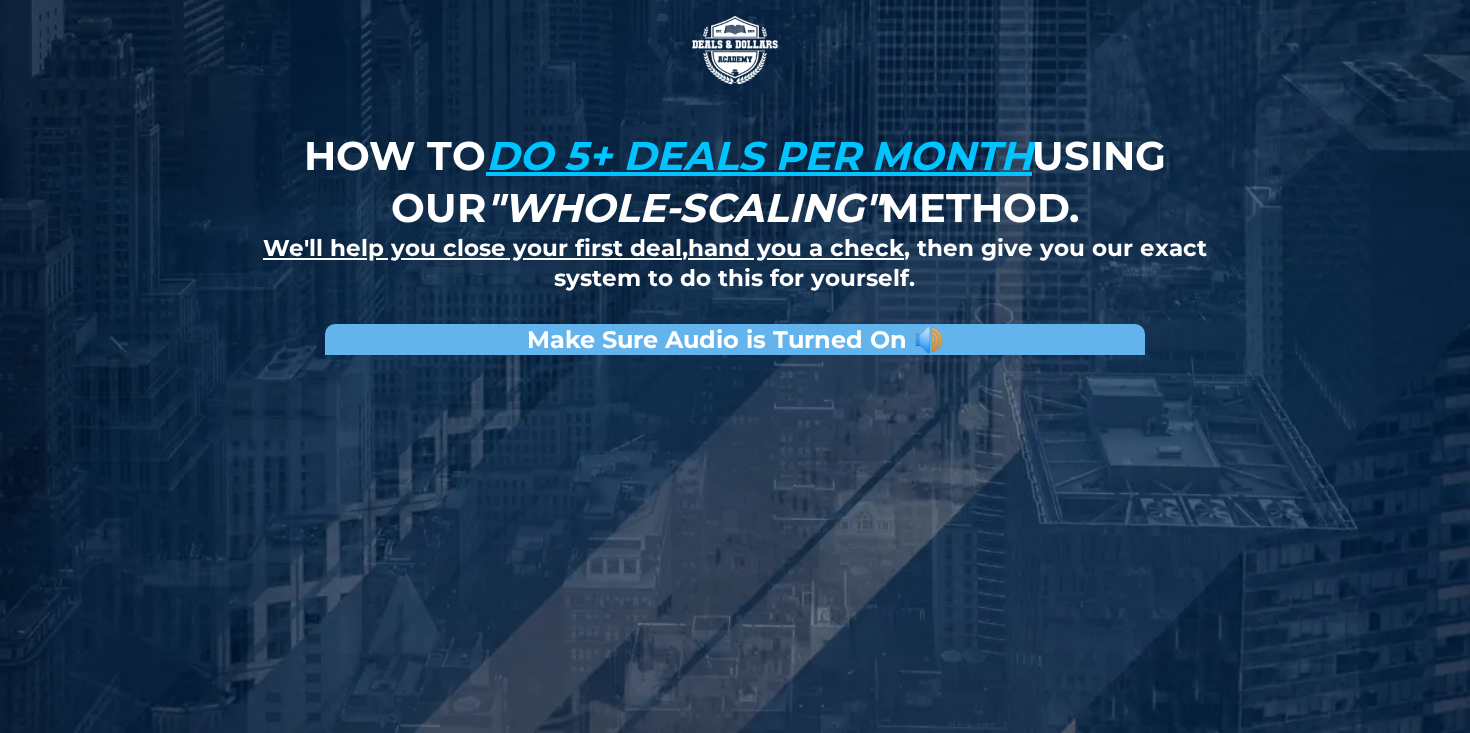 drag, startPoint x: 334, startPoint y: 132, endPoint x: 936, endPoint y: 192, distance: 604.98267 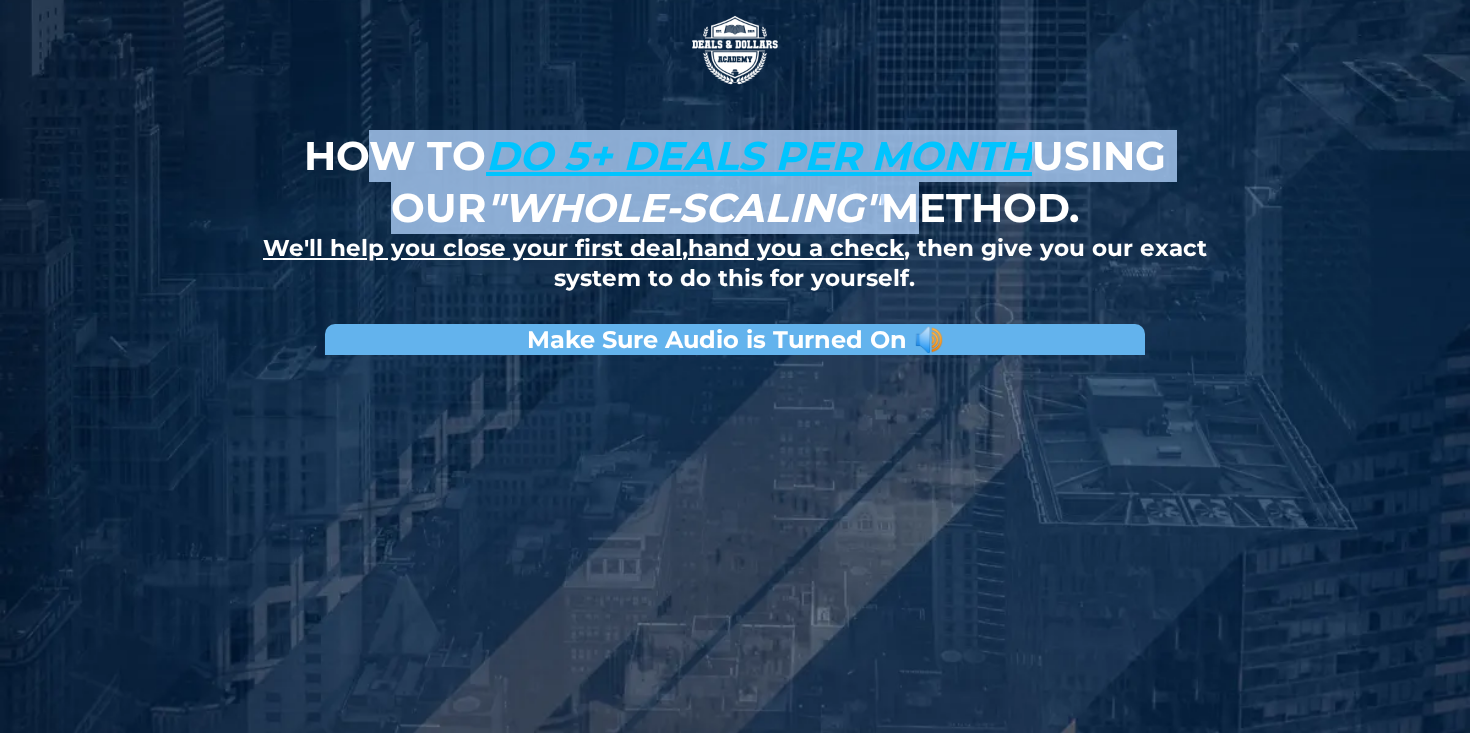 click on "How to  do 5+ deals per month  using our  "whole-scaling"  method." at bounding box center (735, 181) 